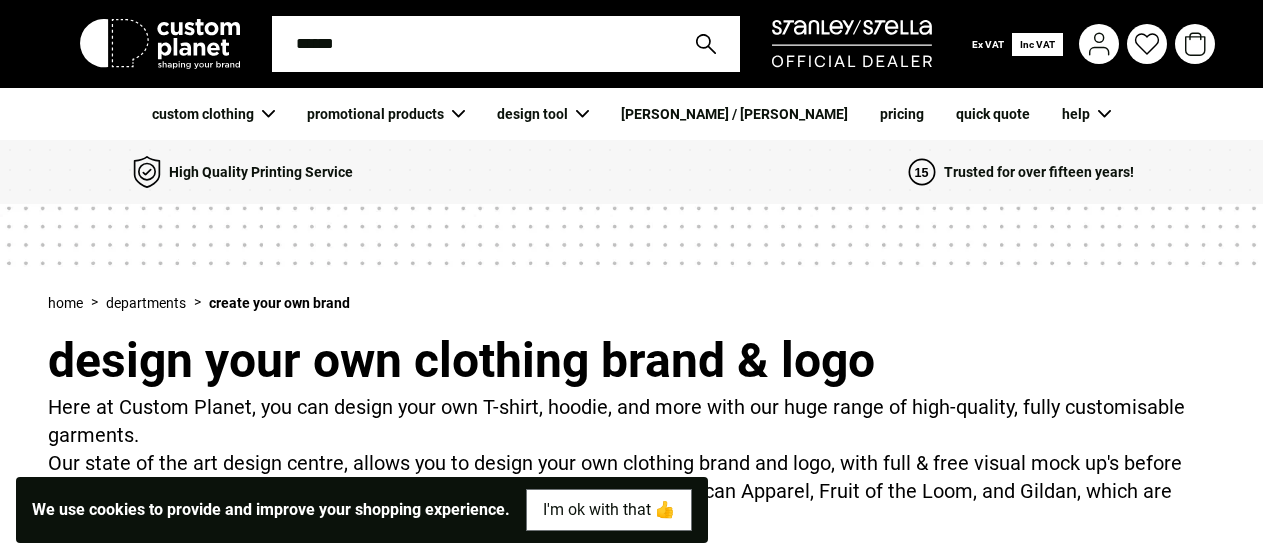 scroll, scrollTop: 0, scrollLeft: 0, axis: both 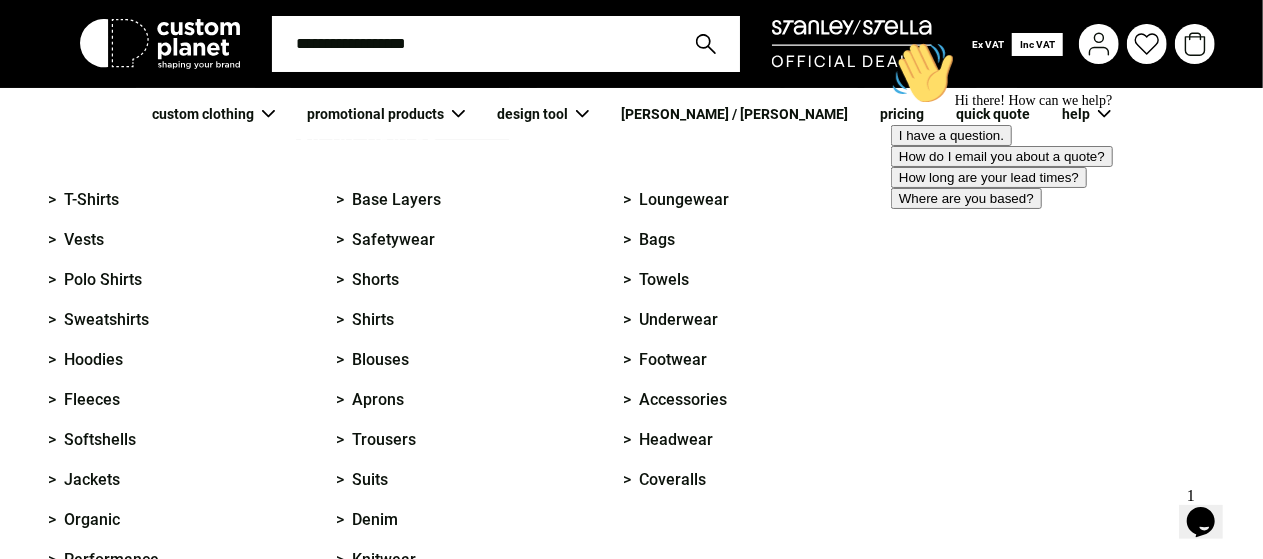 click on "custom clothing" at bounding box center [213, 114] 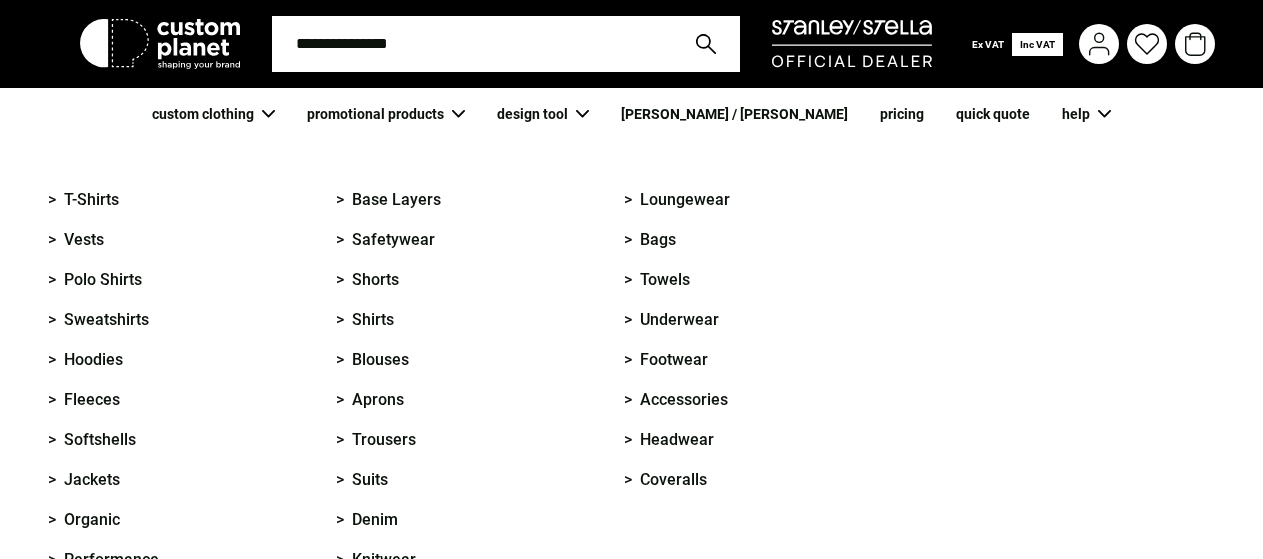scroll, scrollTop: 0, scrollLeft: 0, axis: both 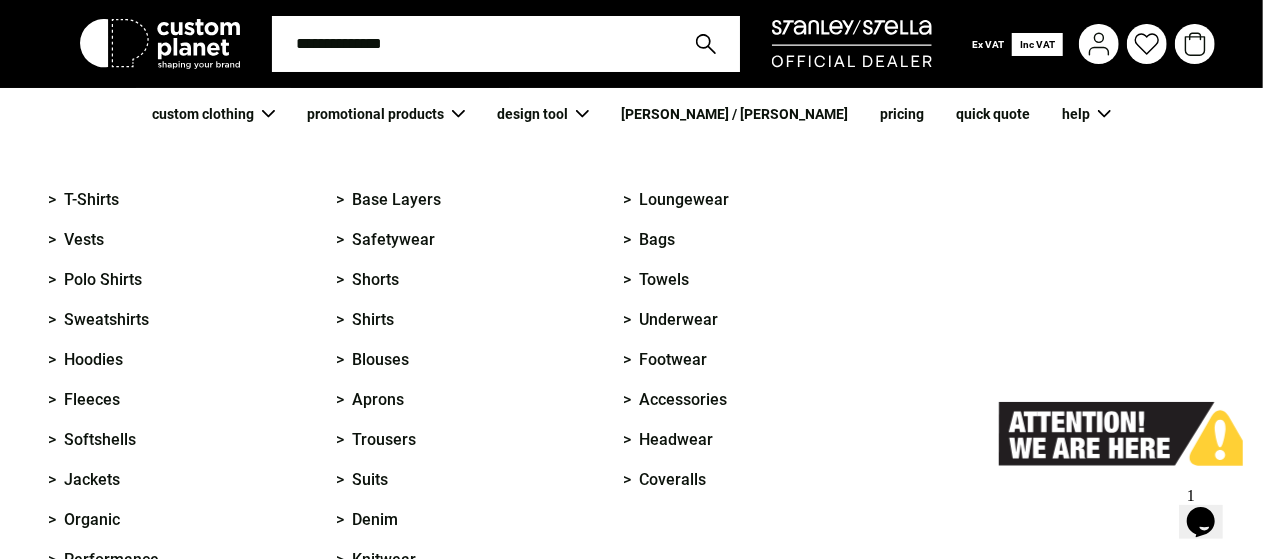 click on "custom clothing" at bounding box center [213, 114] 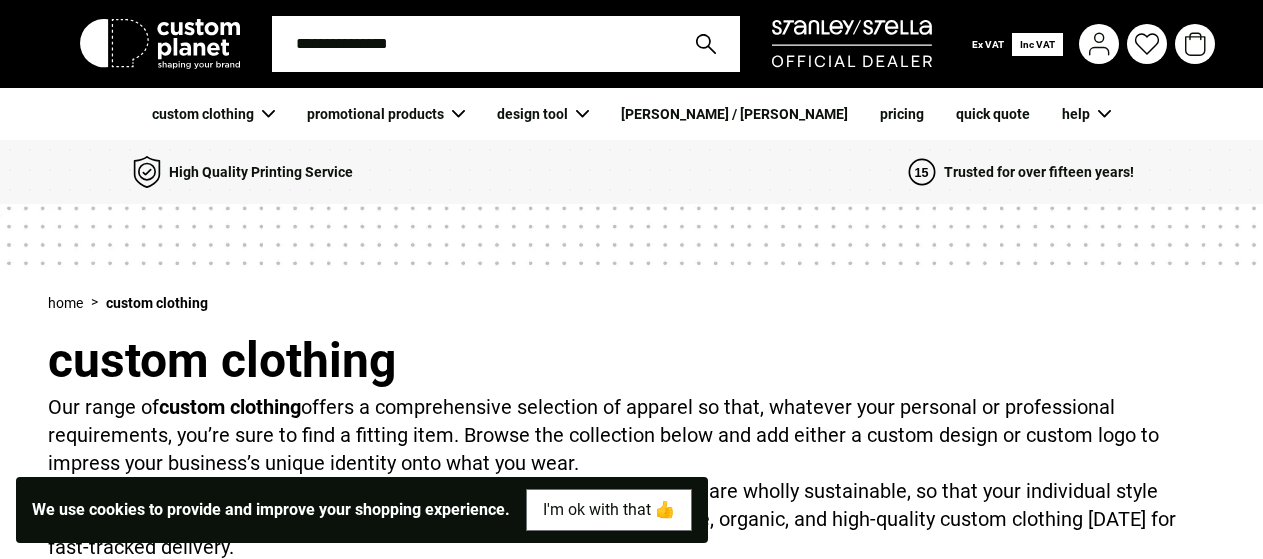 scroll, scrollTop: 0, scrollLeft: 0, axis: both 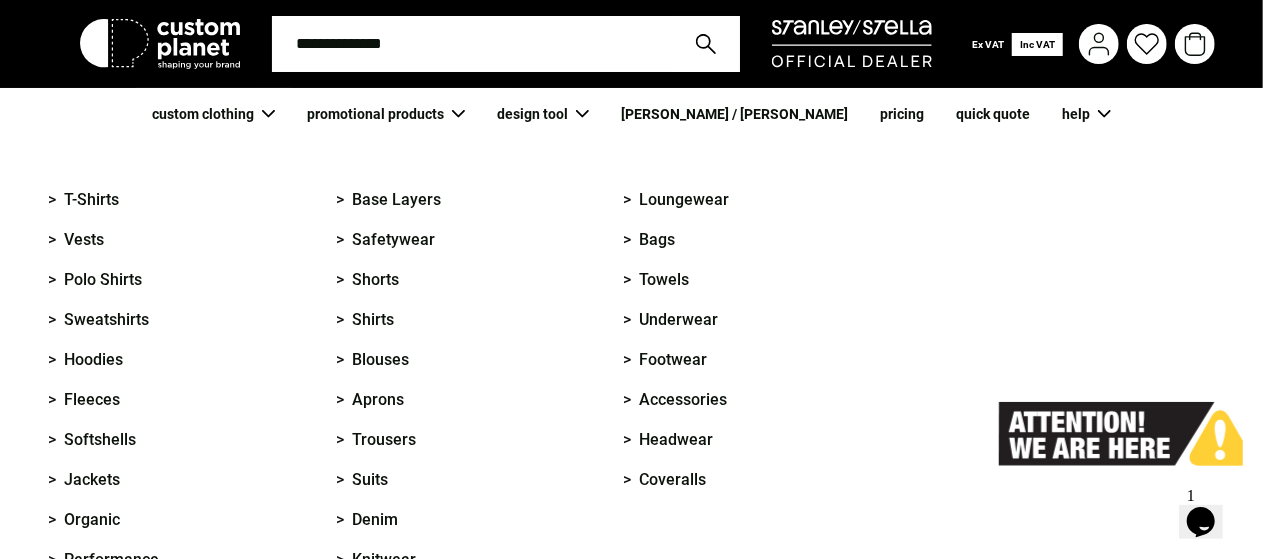 click on ">  T-Shirts" at bounding box center [186, 200] 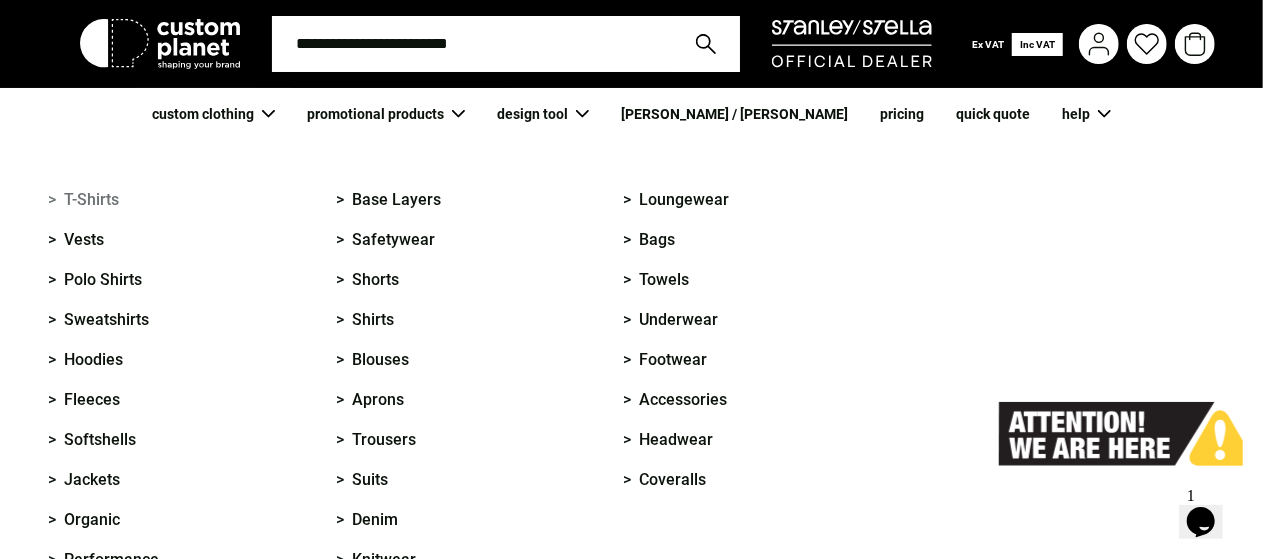 click on ">  T-Shirts" at bounding box center [83, 200] 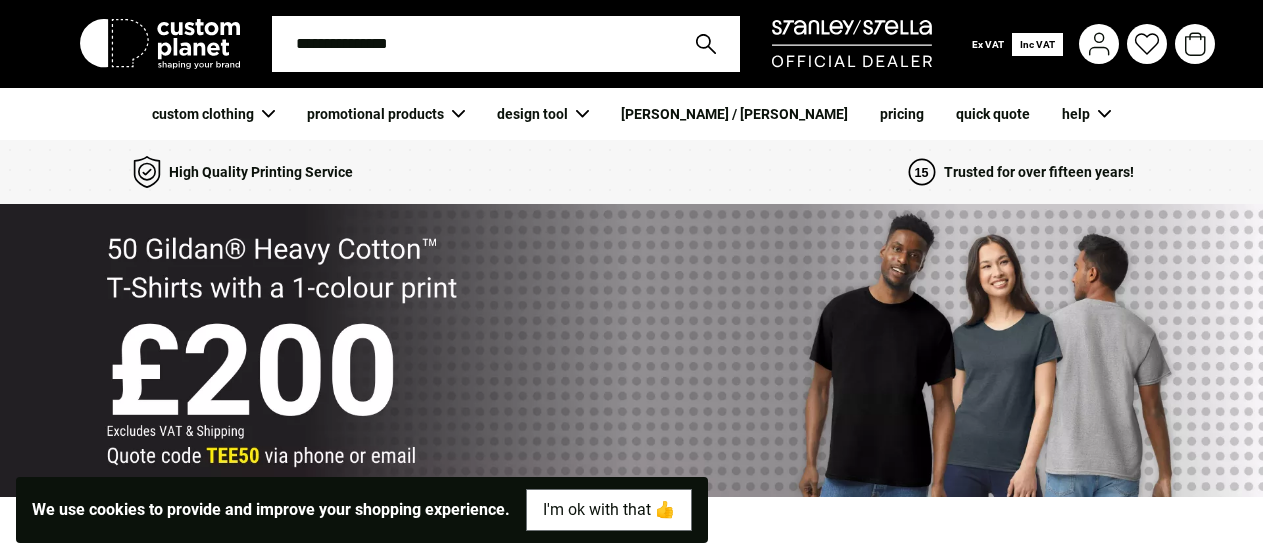 scroll, scrollTop: 0, scrollLeft: 0, axis: both 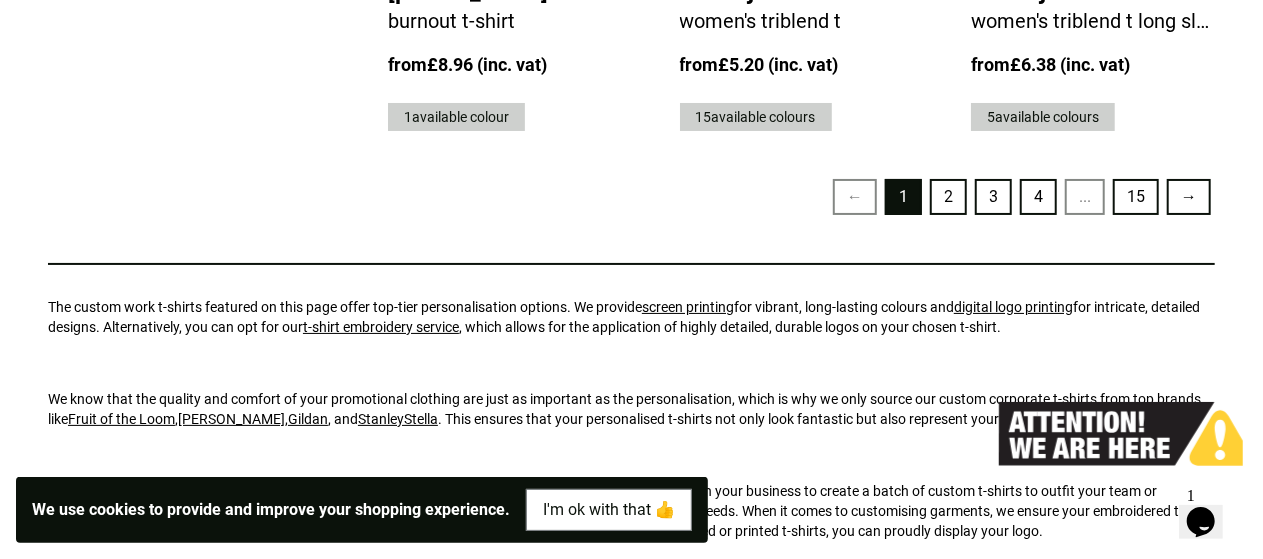 click on "2" at bounding box center [948, 197] 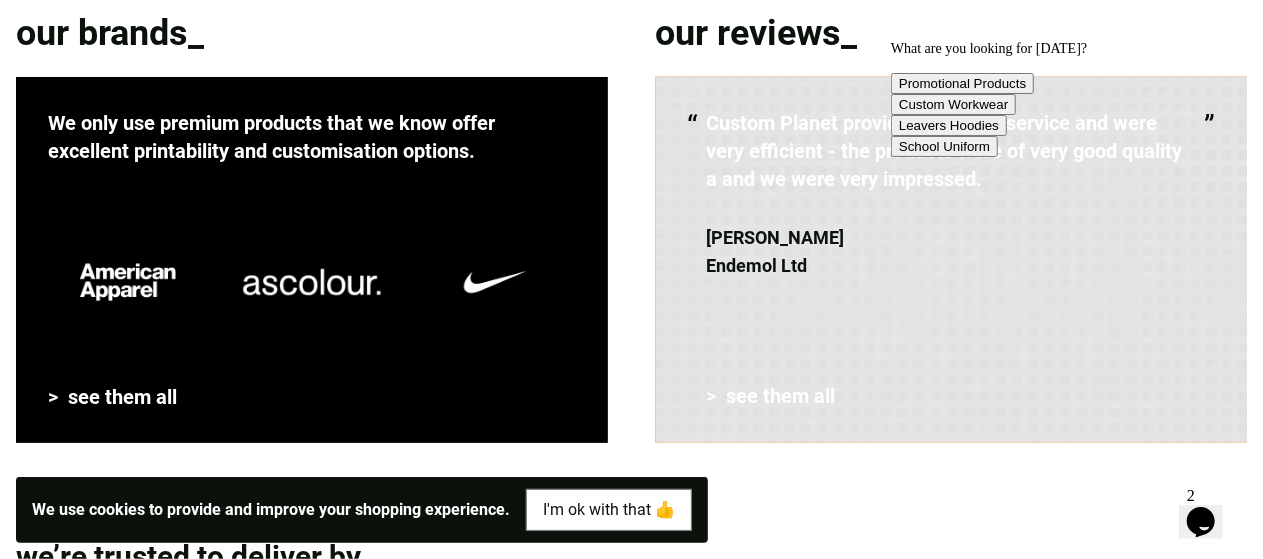 scroll, scrollTop: 5472, scrollLeft: 0, axis: vertical 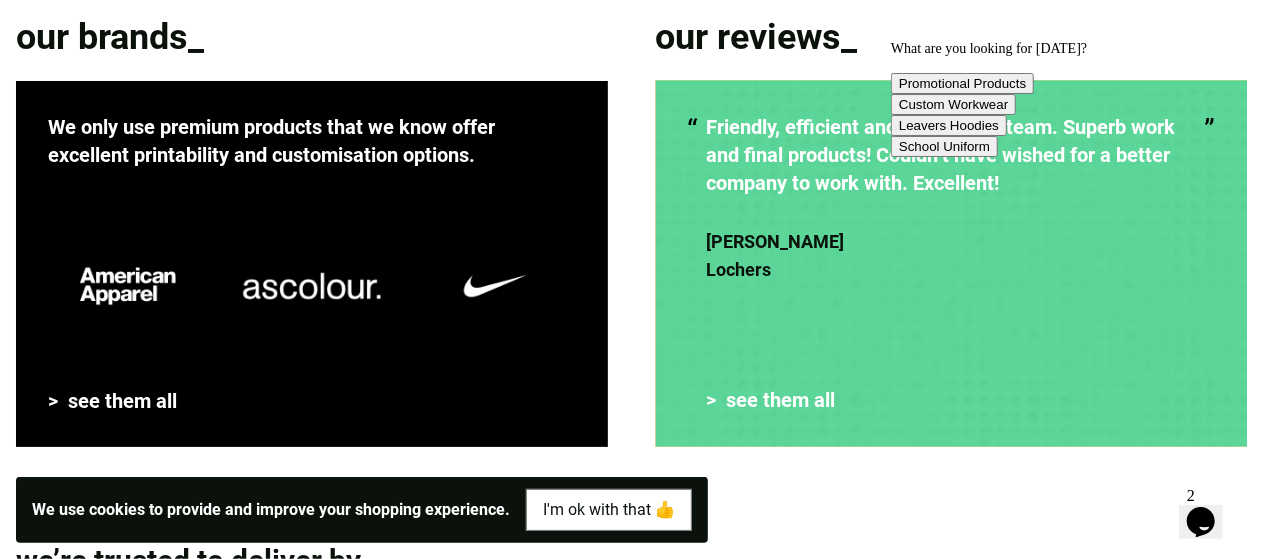 click on "What are you looking for today? Promotional Products Custom Workwear Leavers Hoodies School Uniform" at bounding box center [1070, 98] 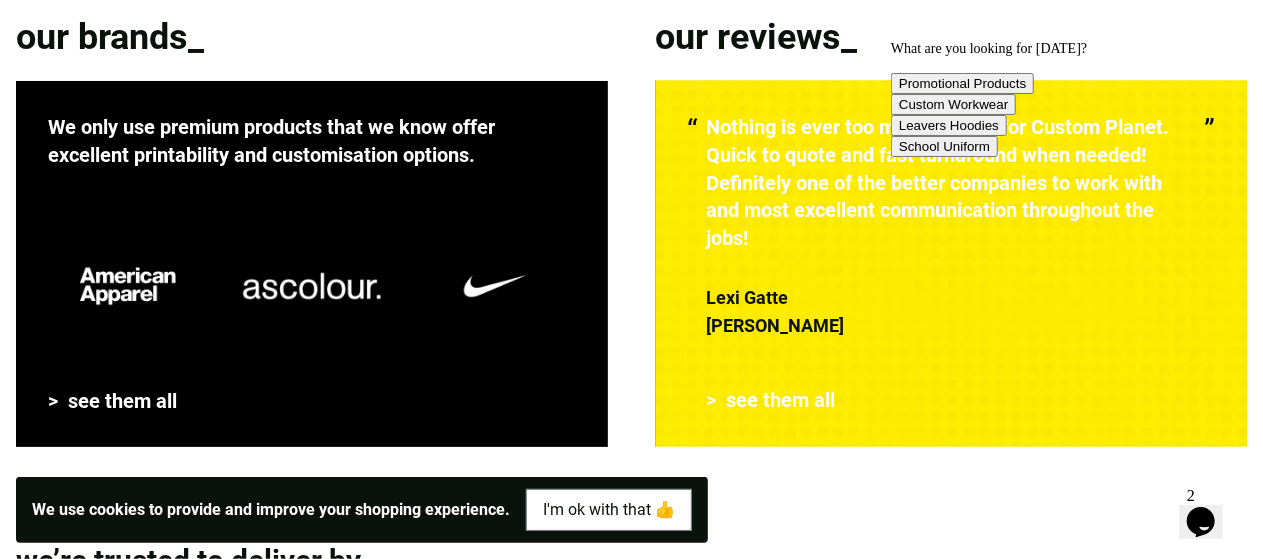 click on "What are you looking for today? Promotional Products Custom Workwear Leavers Hoodies School Uniform" at bounding box center [1070, 98] 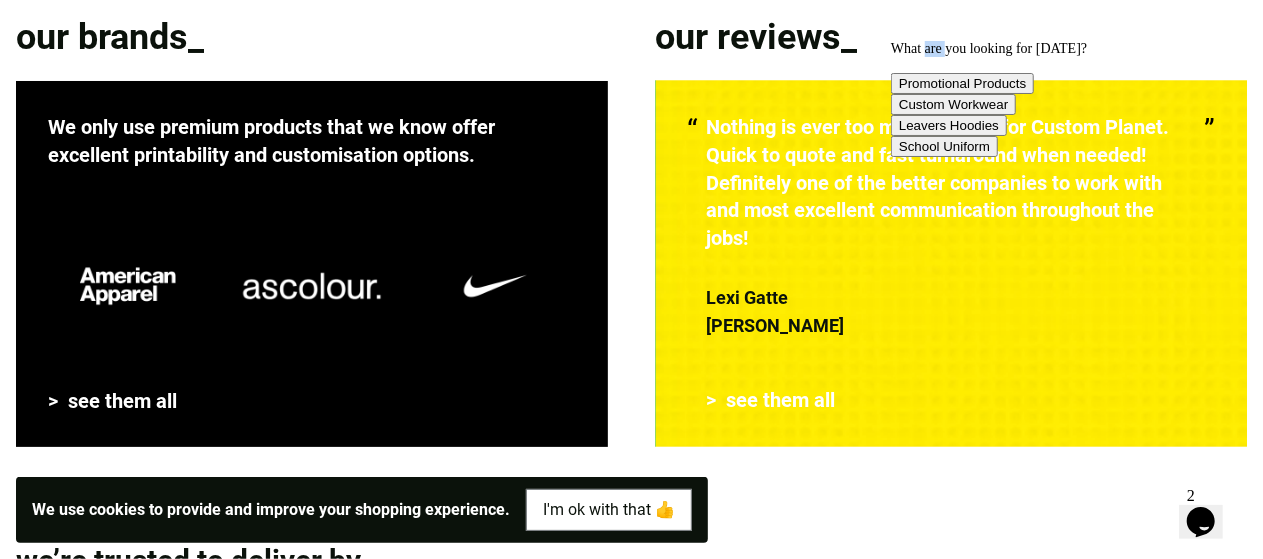 click on "What are you looking for today? Promotional Products Custom Workwear Leavers Hoodies School Uniform" at bounding box center [1070, 98] 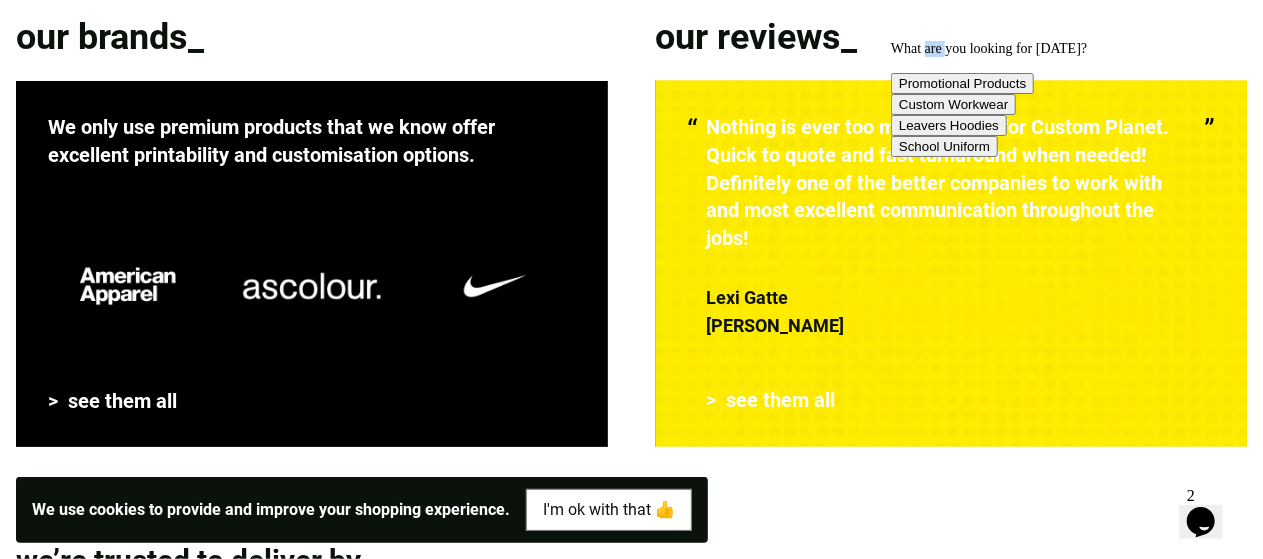 click on "What are you looking for today? Promotional Products Custom Workwear Leavers Hoodies School Uniform" at bounding box center (1070, 98) 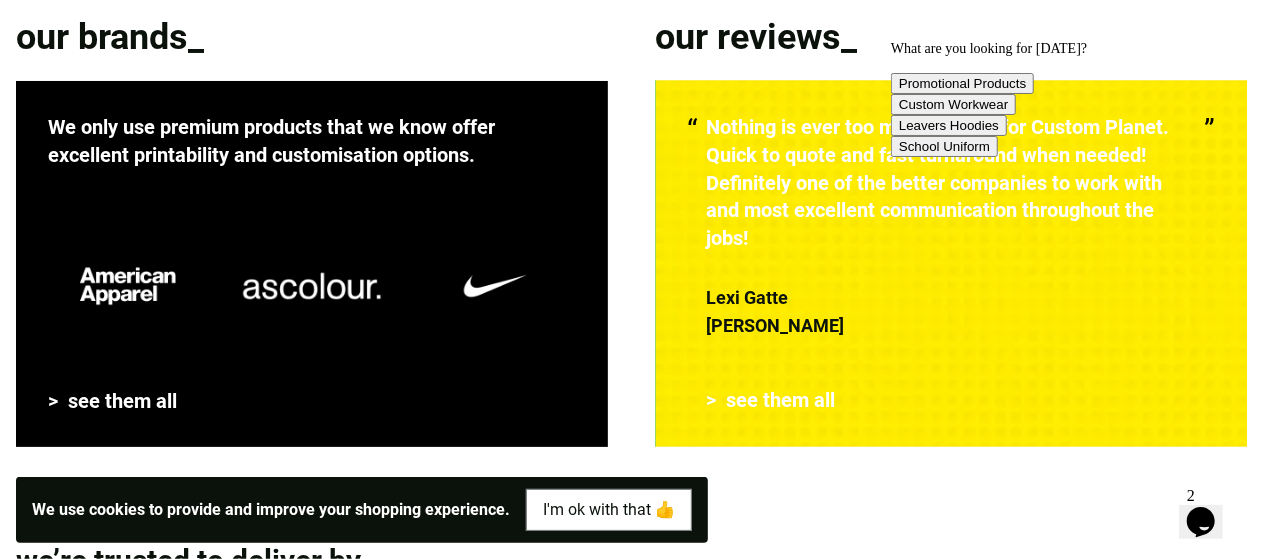 click on "What are you looking for today? Promotional Products Custom Workwear Leavers Hoodies School Uniform" at bounding box center (1070, 98) 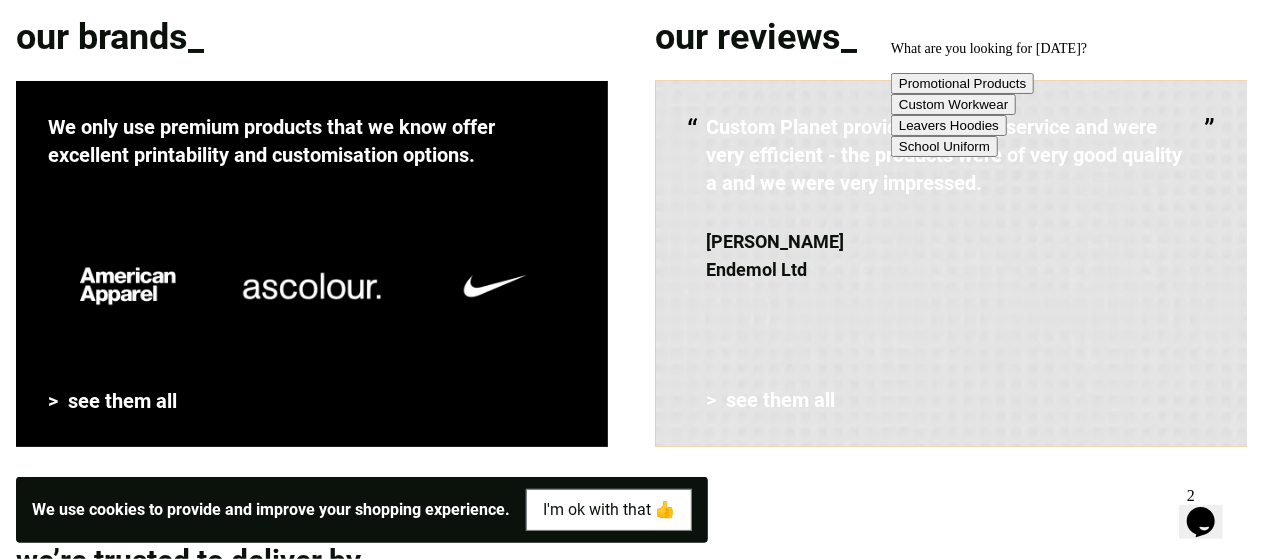 click at bounding box center (890, 40) 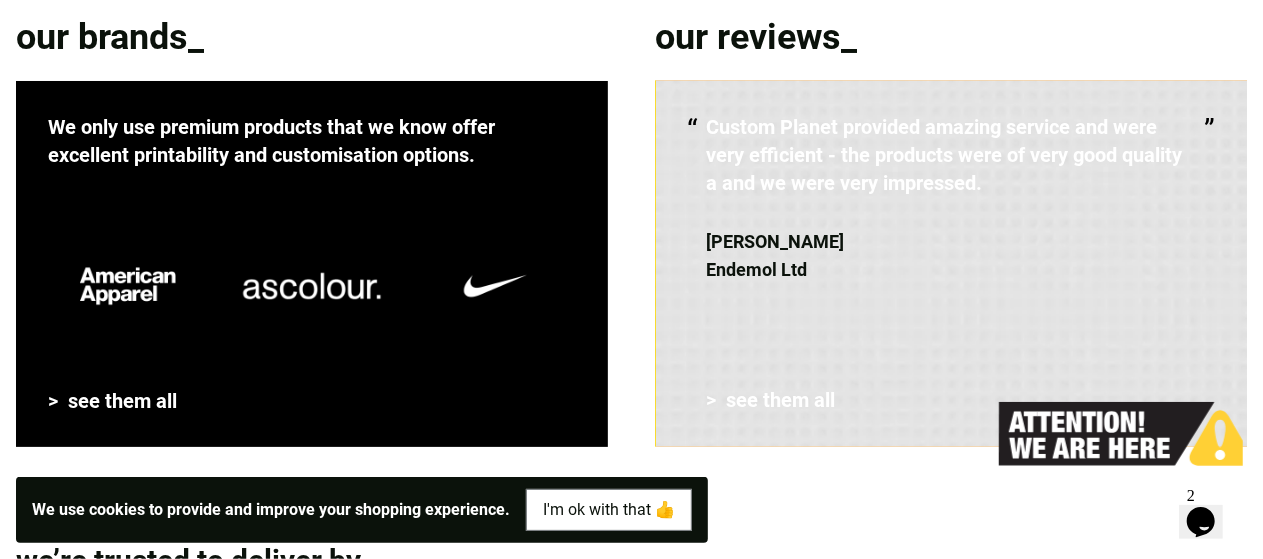 click on "3" at bounding box center [993, -407] 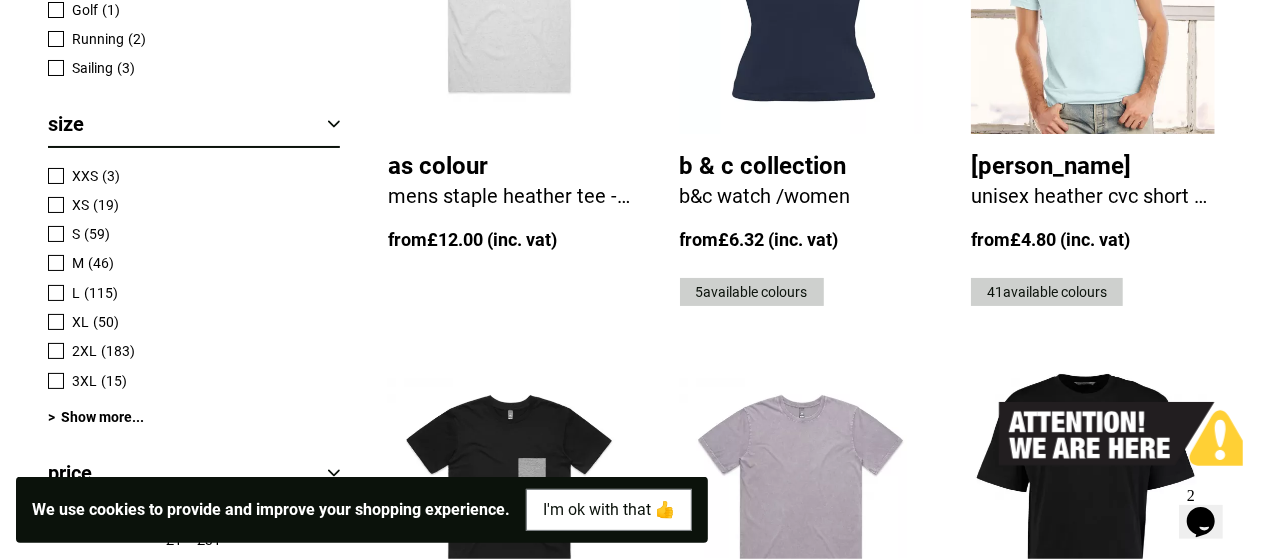 scroll, scrollTop: 2642, scrollLeft: 0, axis: vertical 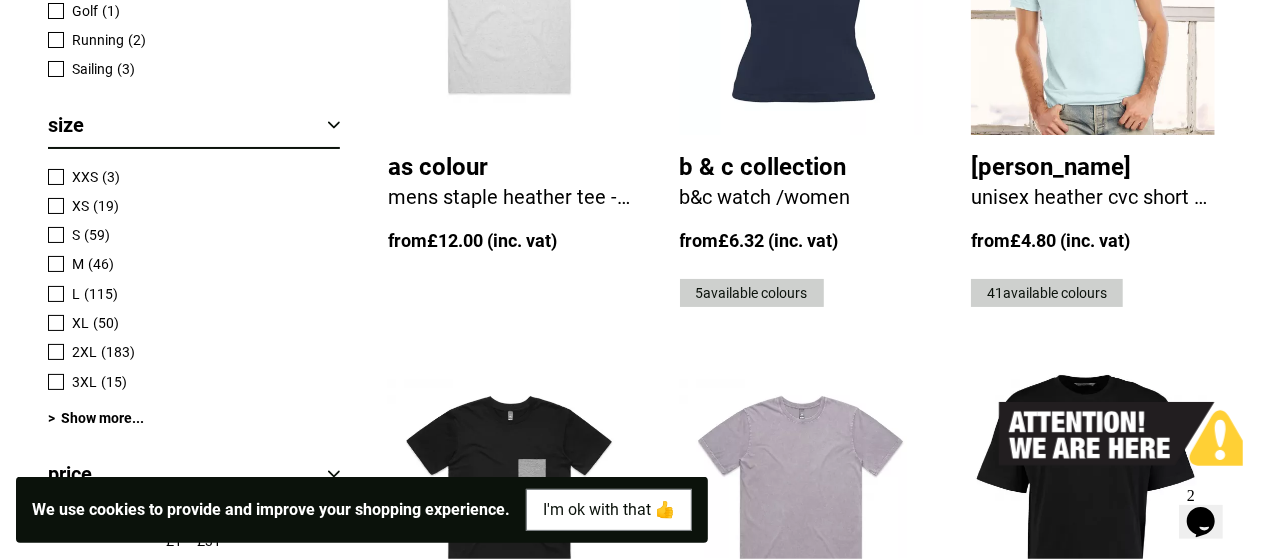click at bounding box center [510, -12] 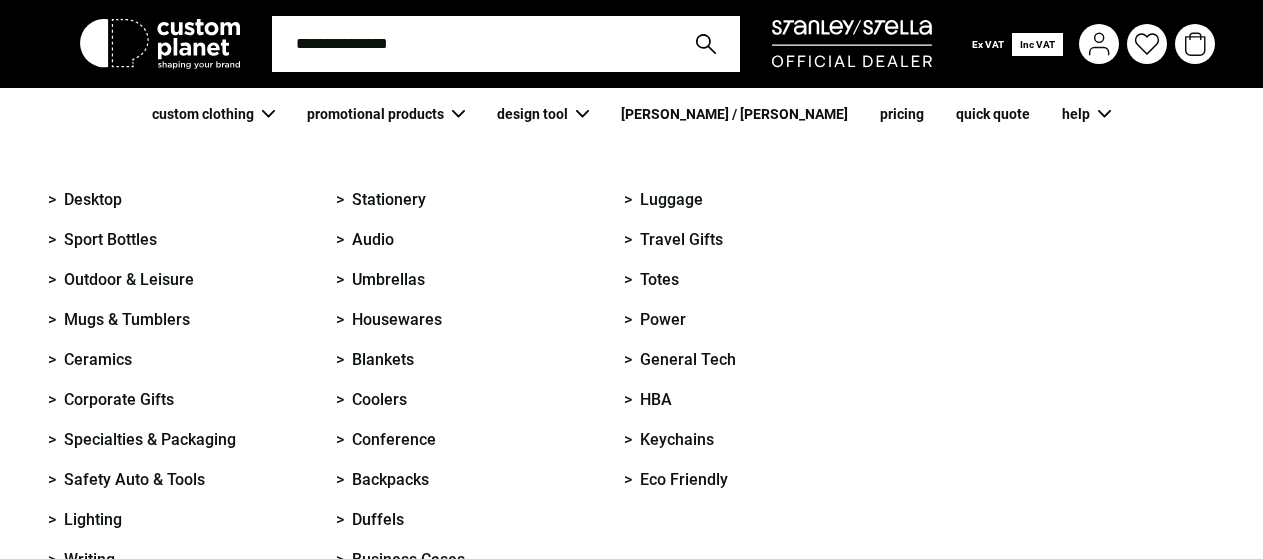 scroll, scrollTop: 0, scrollLeft: 0, axis: both 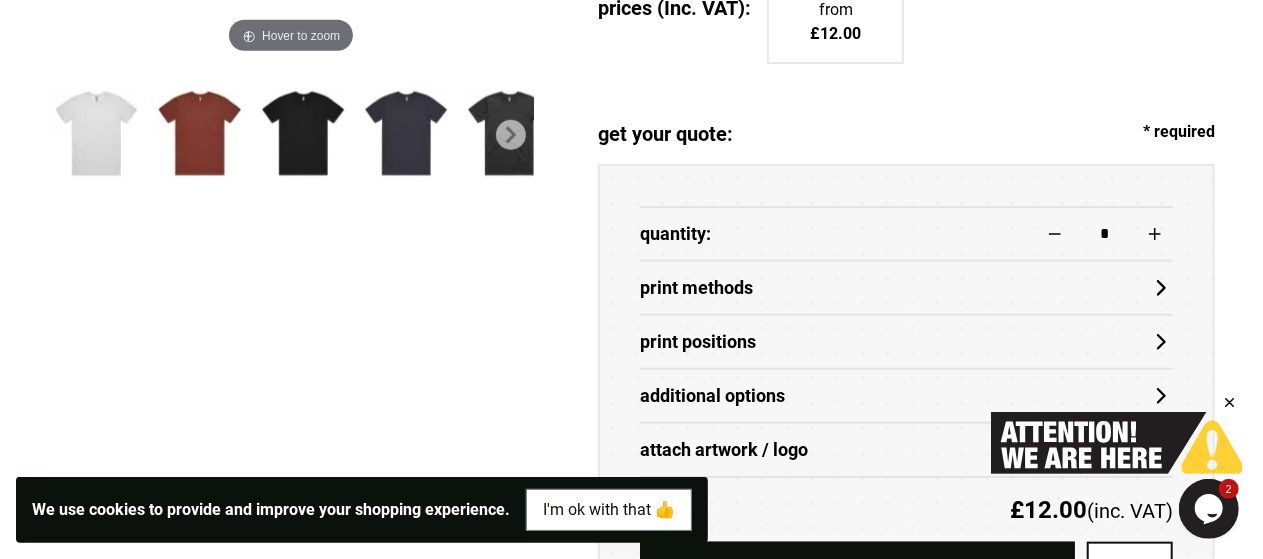 click on "Print Methods" at bounding box center [906, 288] 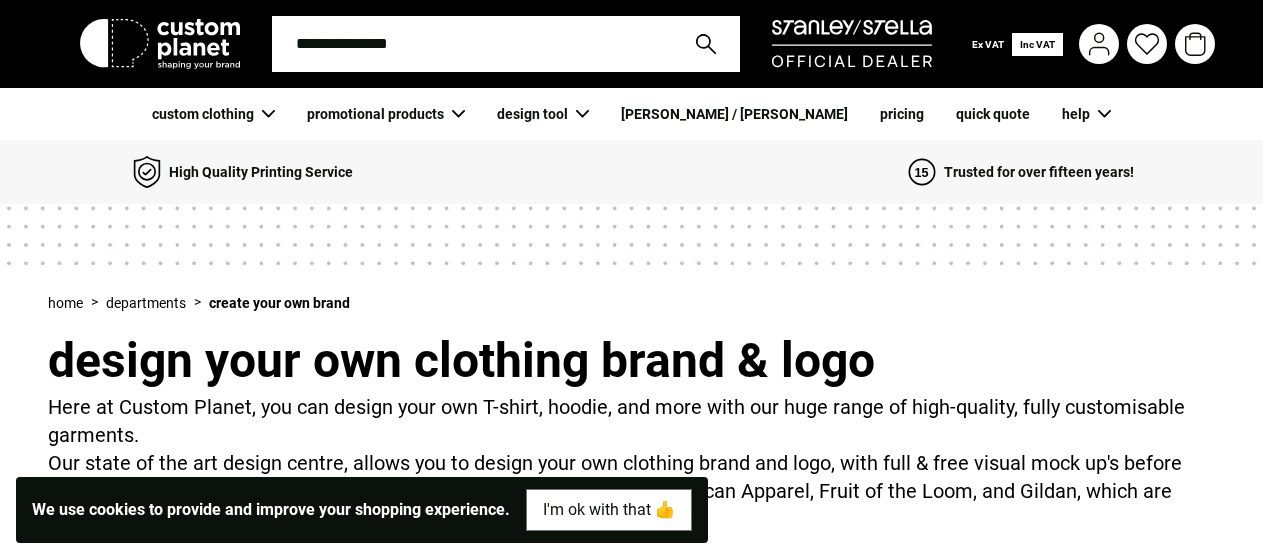 scroll, scrollTop: 0, scrollLeft: 0, axis: both 